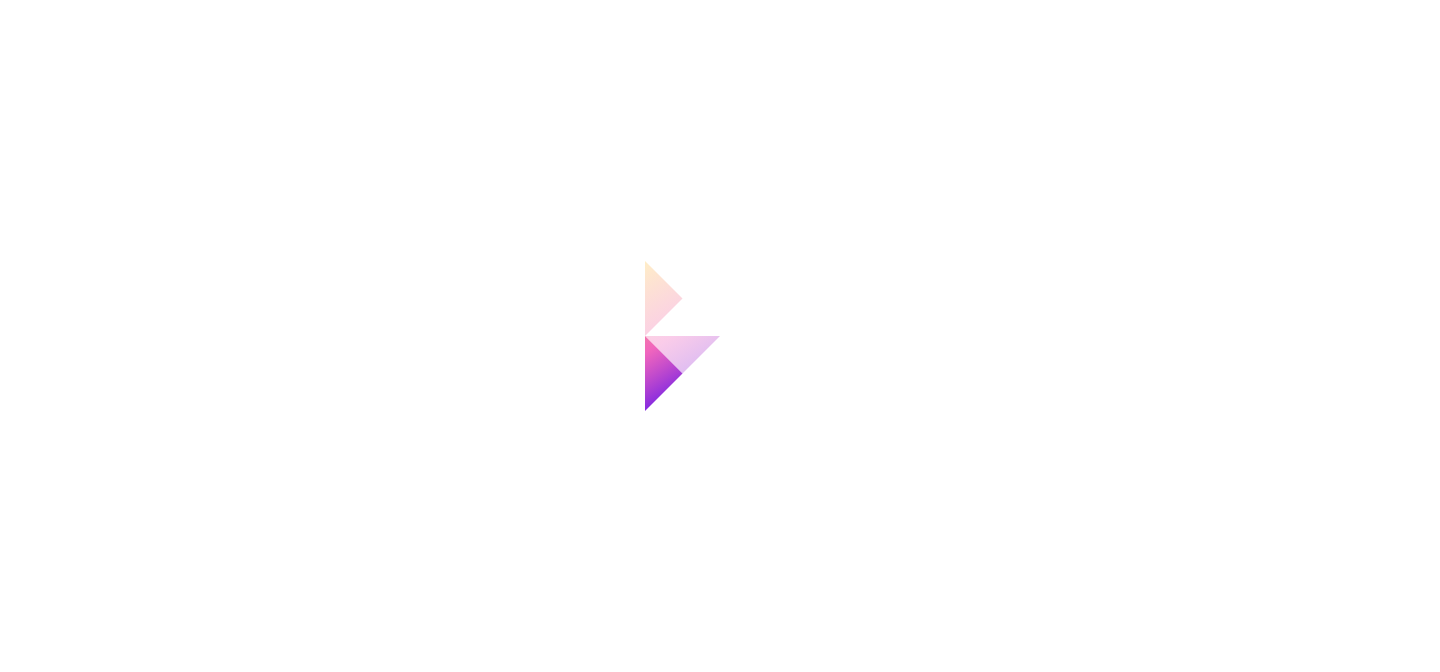 scroll, scrollTop: 0, scrollLeft: 0, axis: both 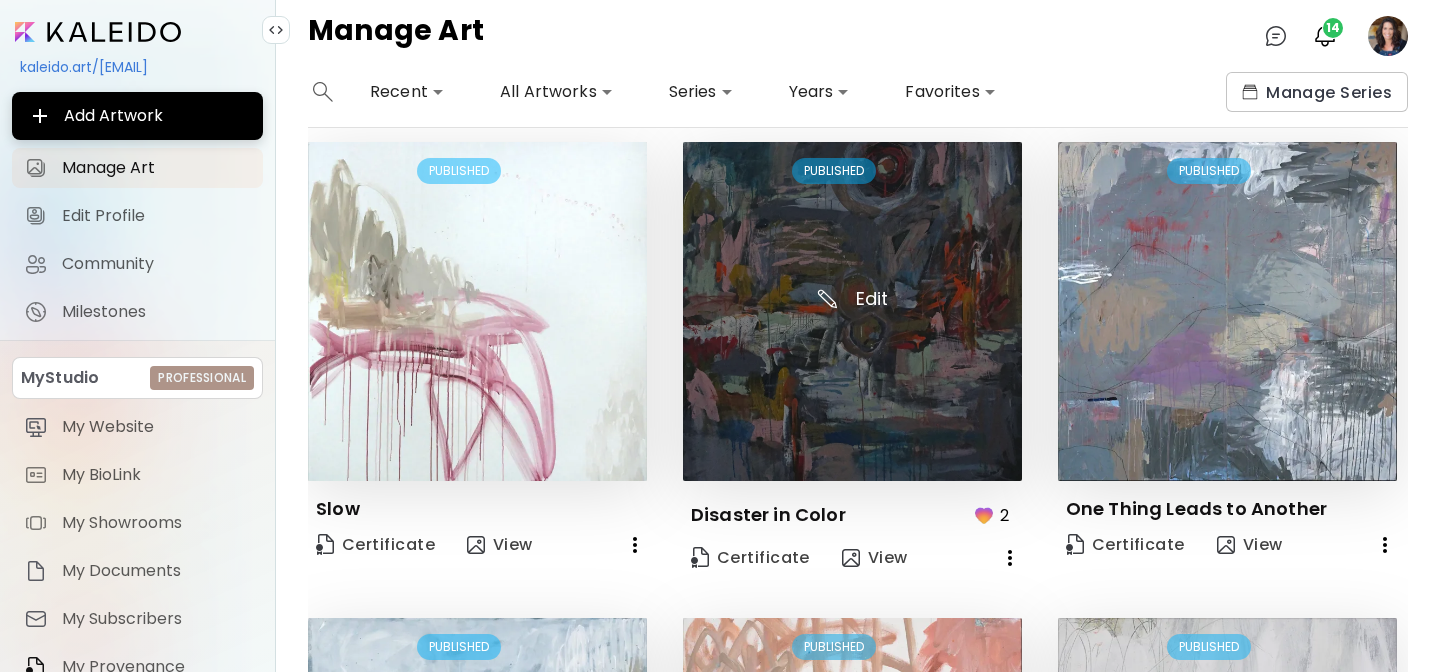 click at bounding box center (852, 311) 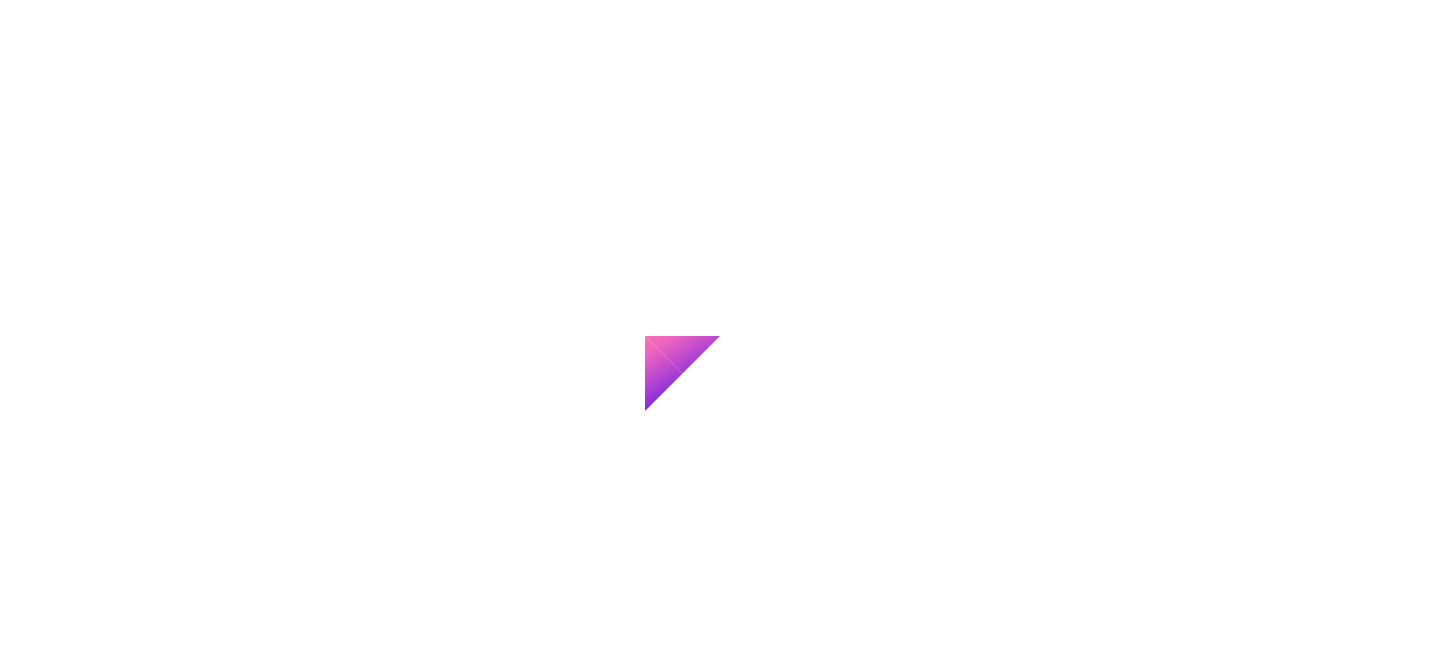scroll, scrollTop: 0, scrollLeft: 0, axis: both 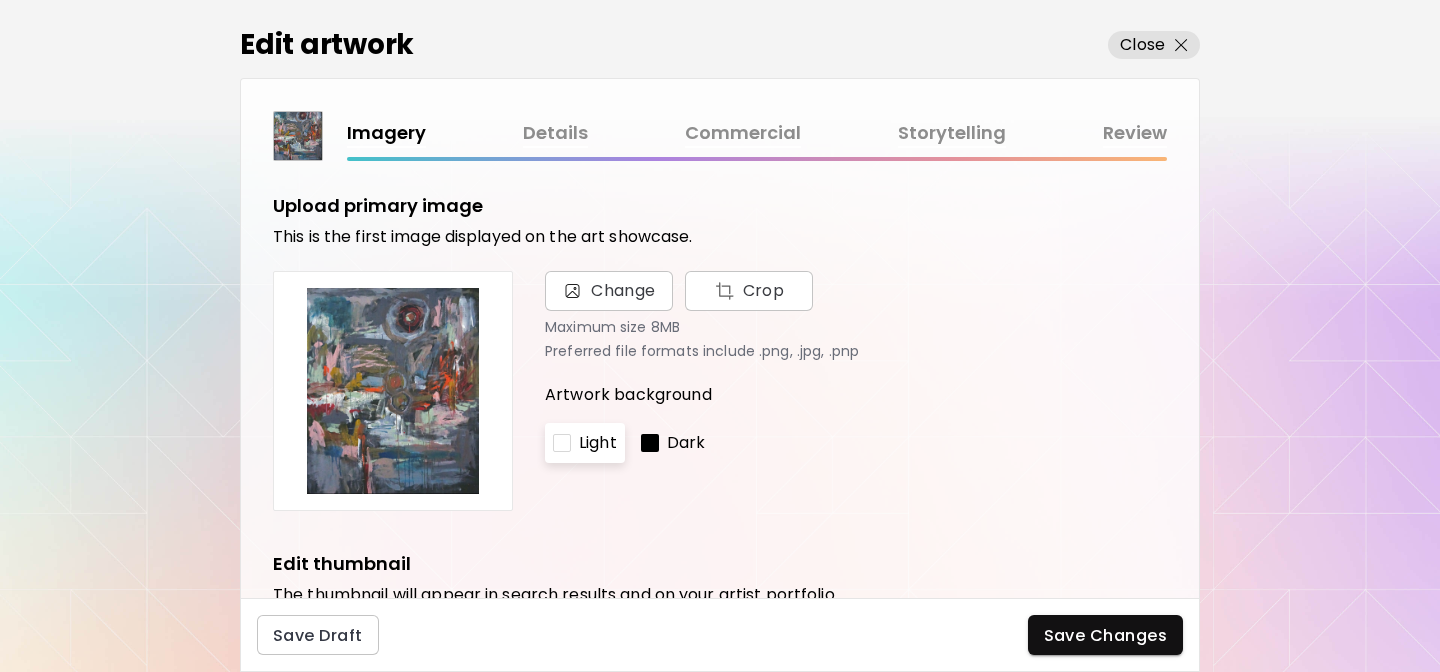 click on "Details" at bounding box center [555, 133] 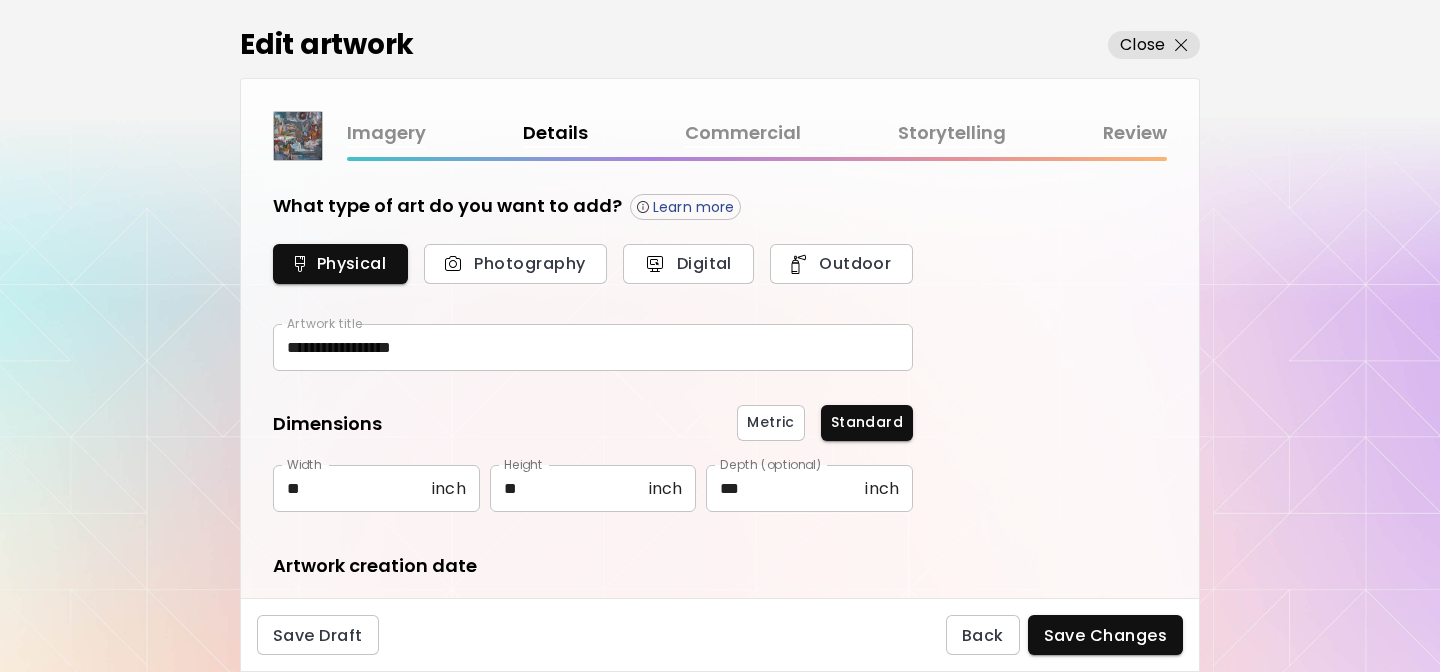 type on "********" 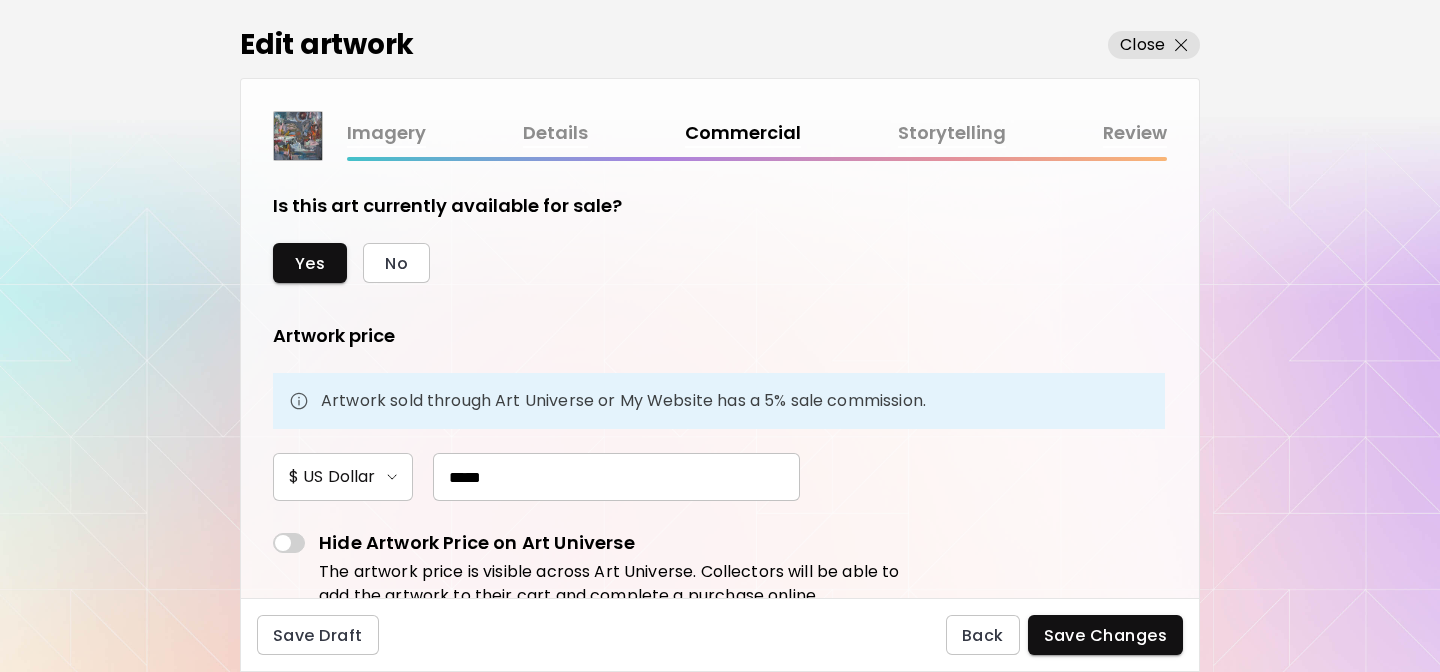 click on "*****" at bounding box center (616, 477) 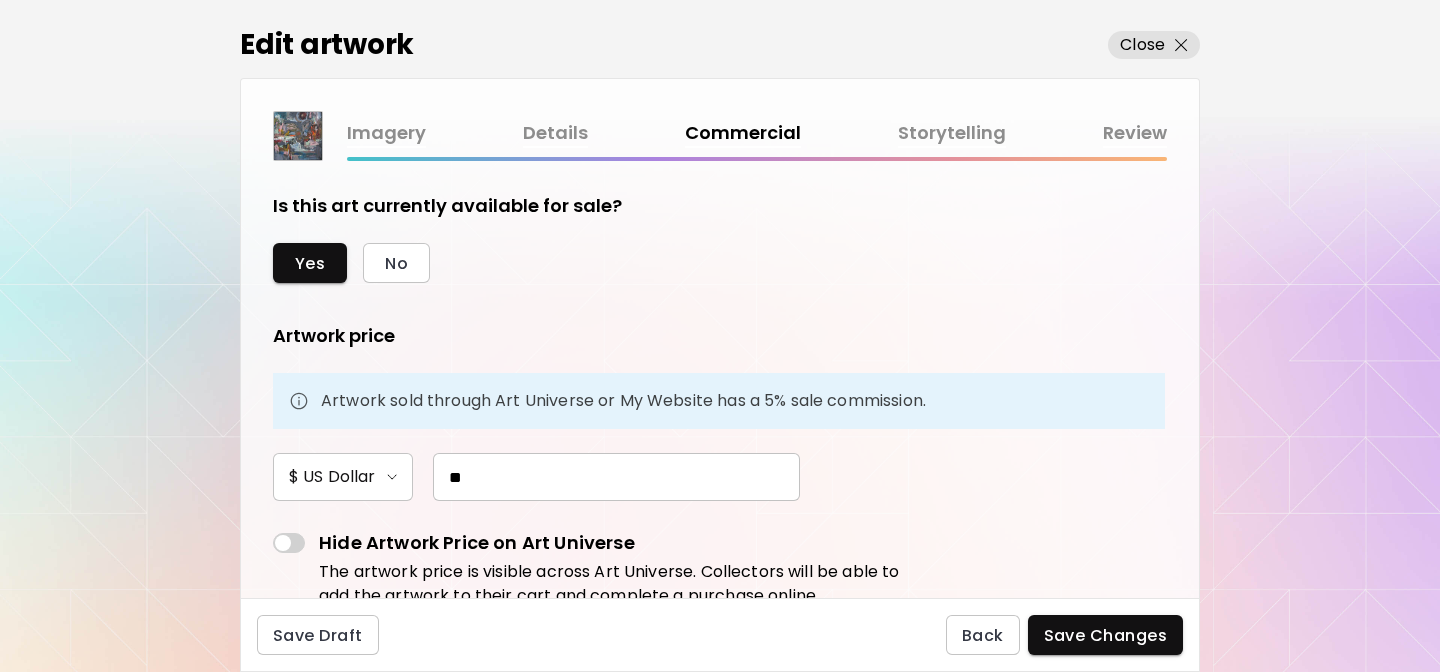 type on "*" 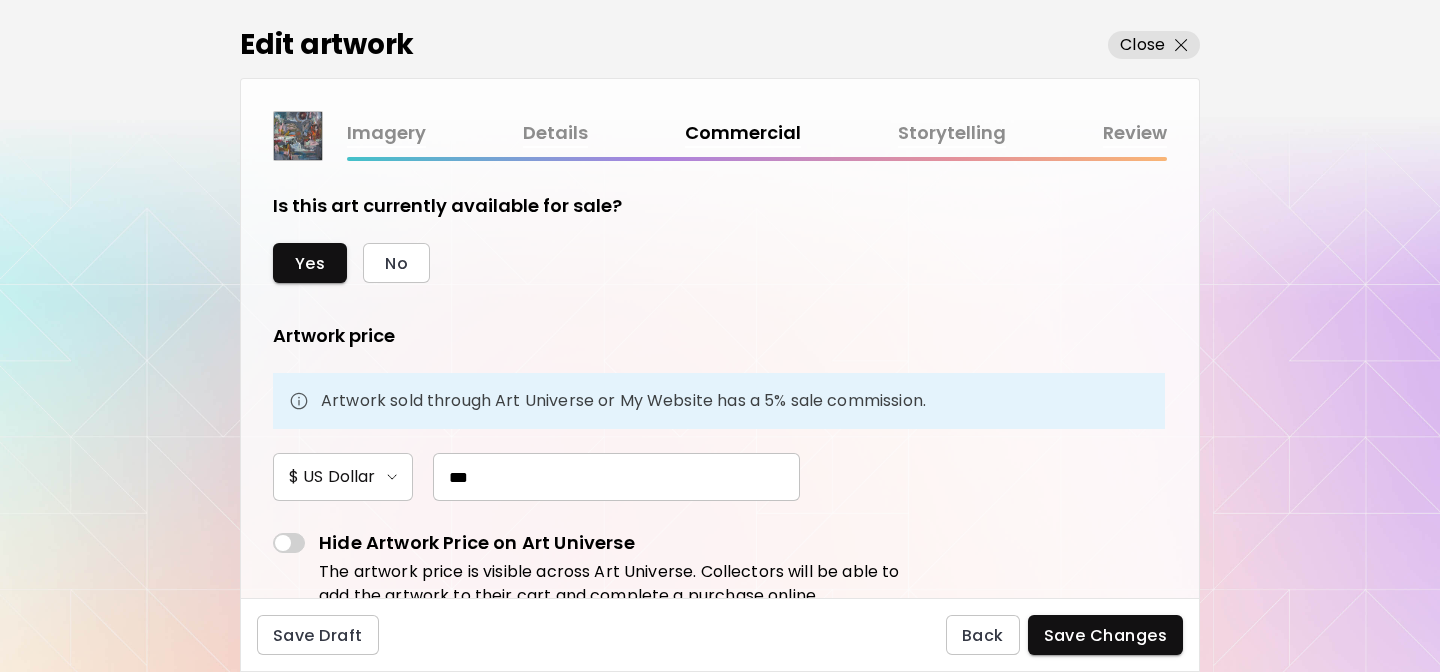 type on "*****" 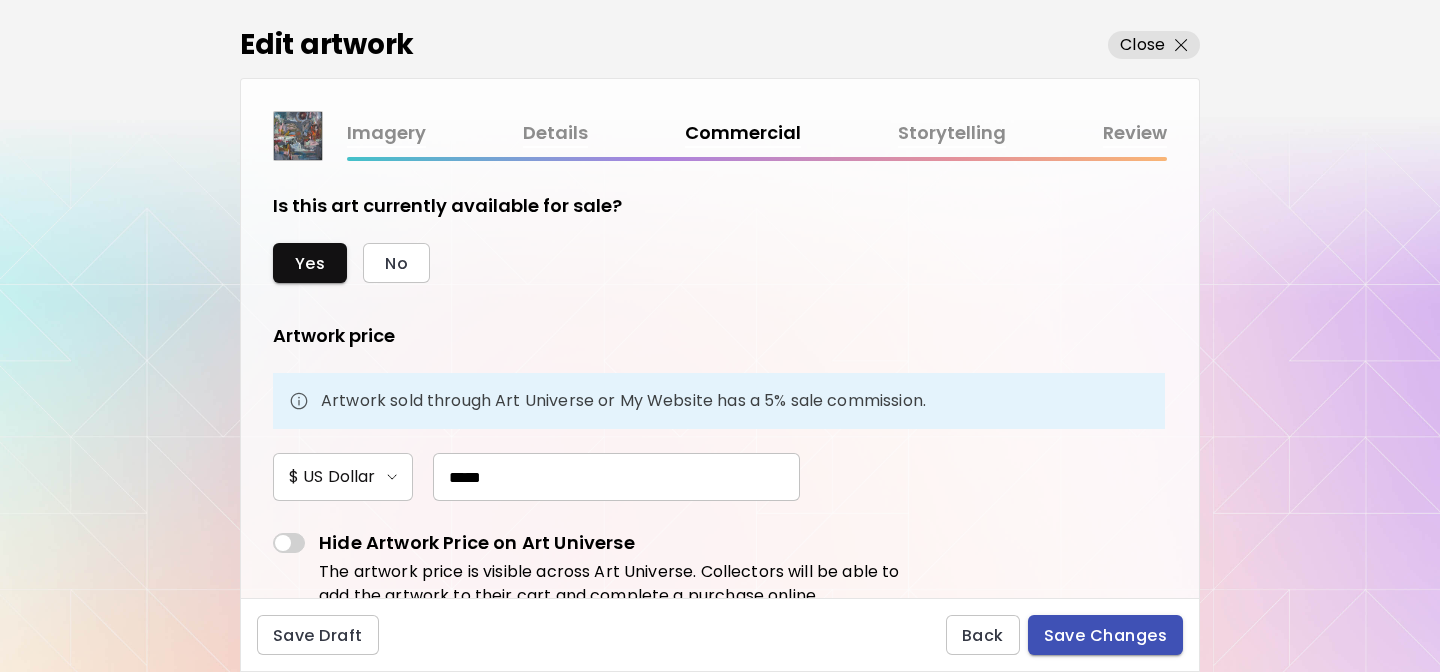 click on "Save Changes" at bounding box center (1106, 635) 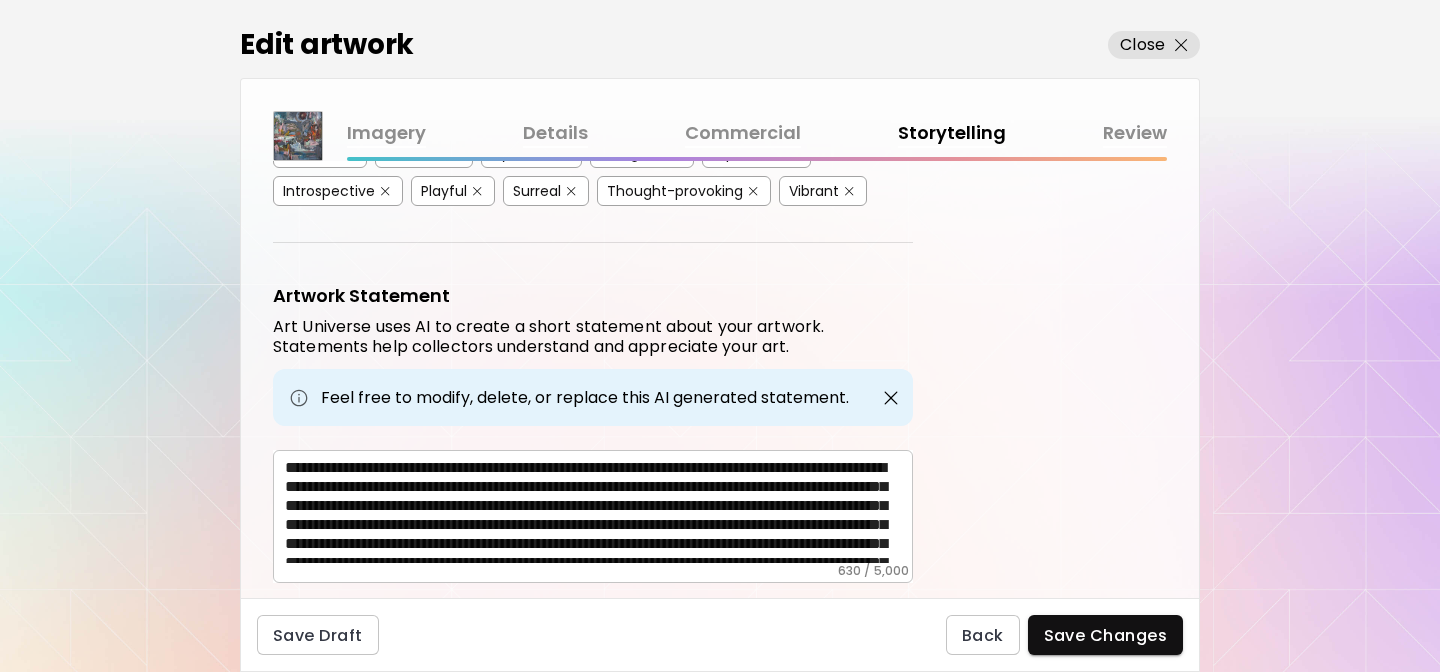 scroll, scrollTop: 683, scrollLeft: 0, axis: vertical 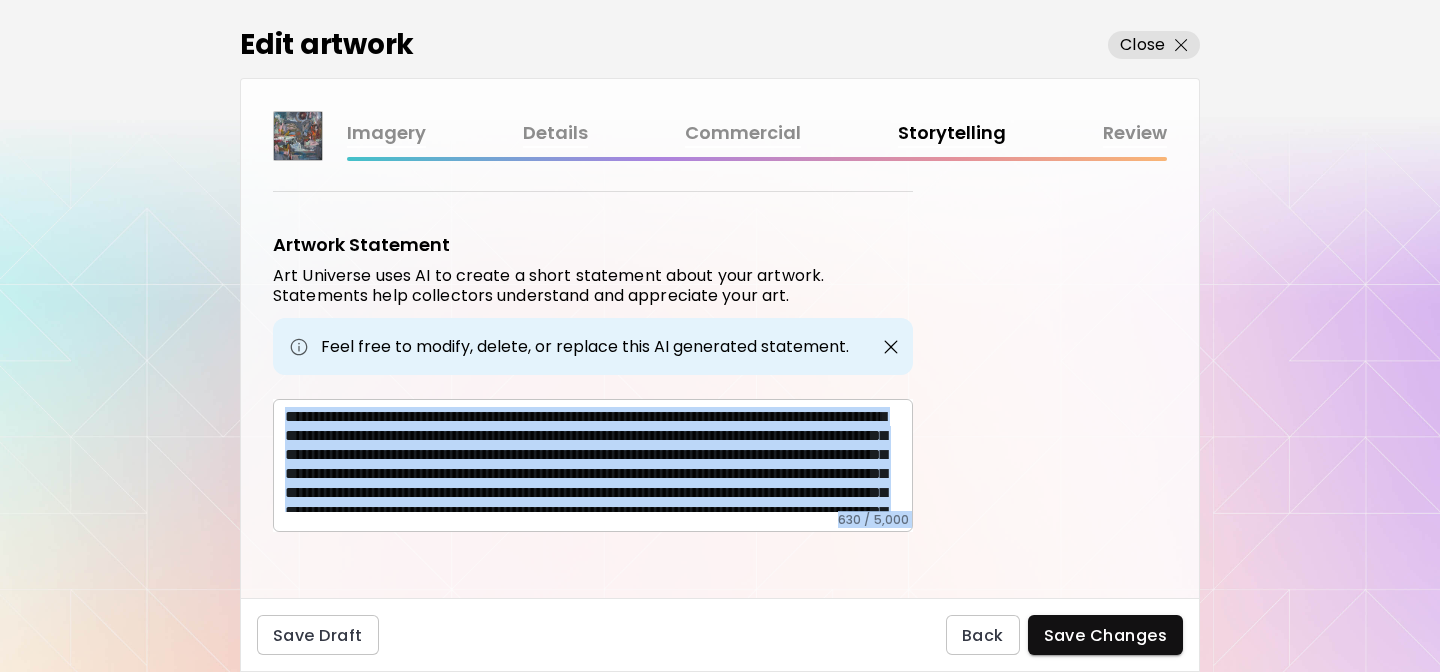 drag, startPoint x: 278, startPoint y: 408, endPoint x: 733, endPoint y: 614, distance: 499.46072 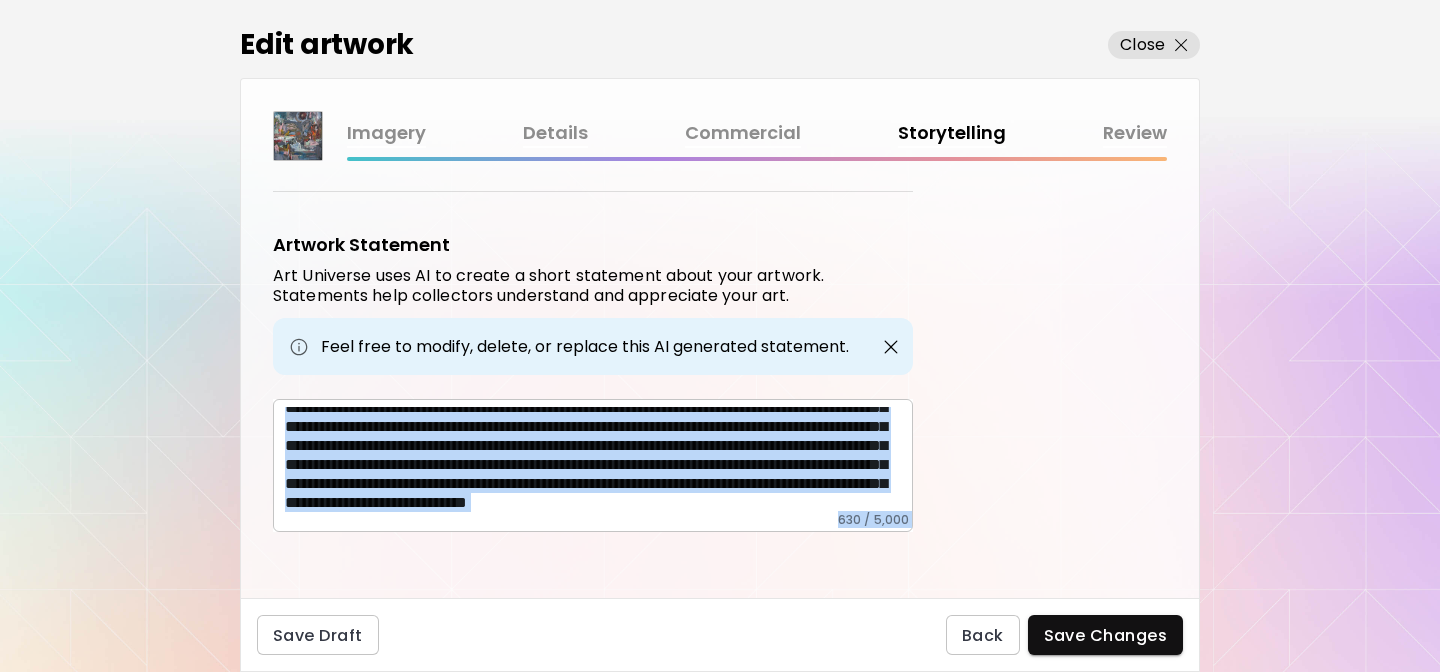 copy on "* ​ [NUMBER] / [NUMBER] Save Draft Back Save Changes" 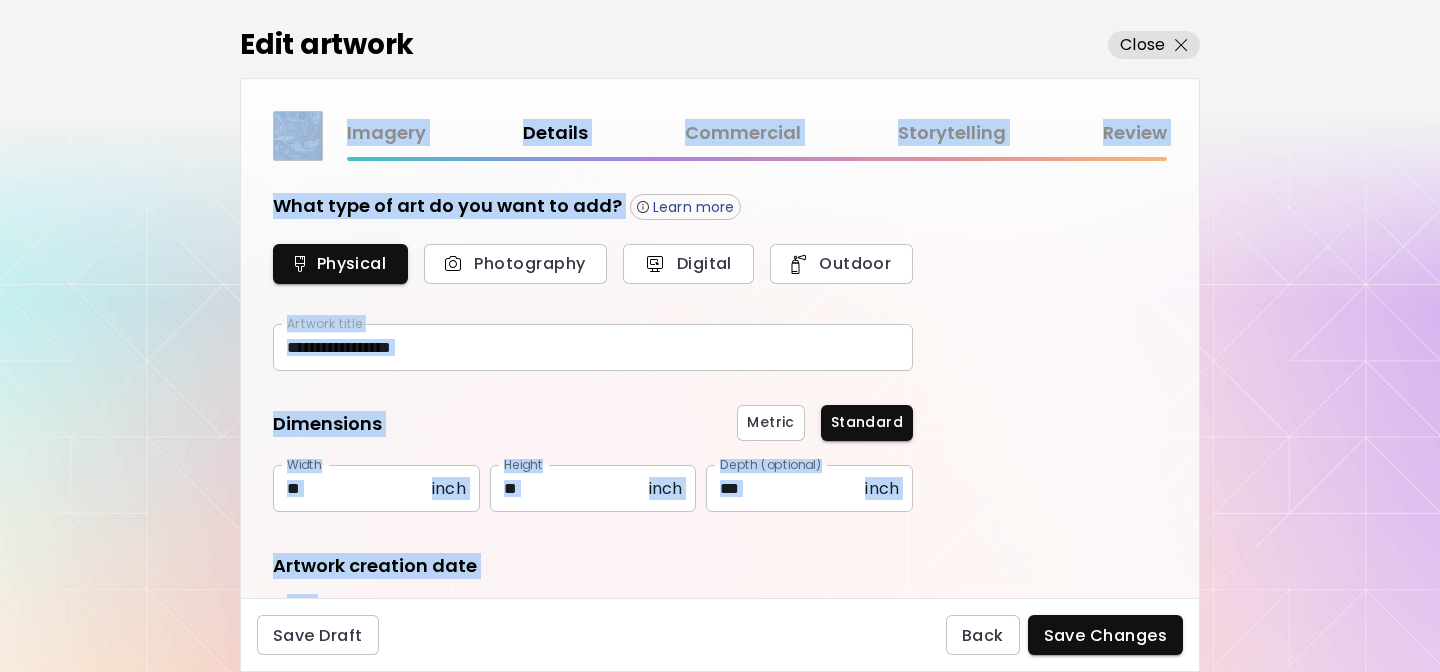 type on "********" 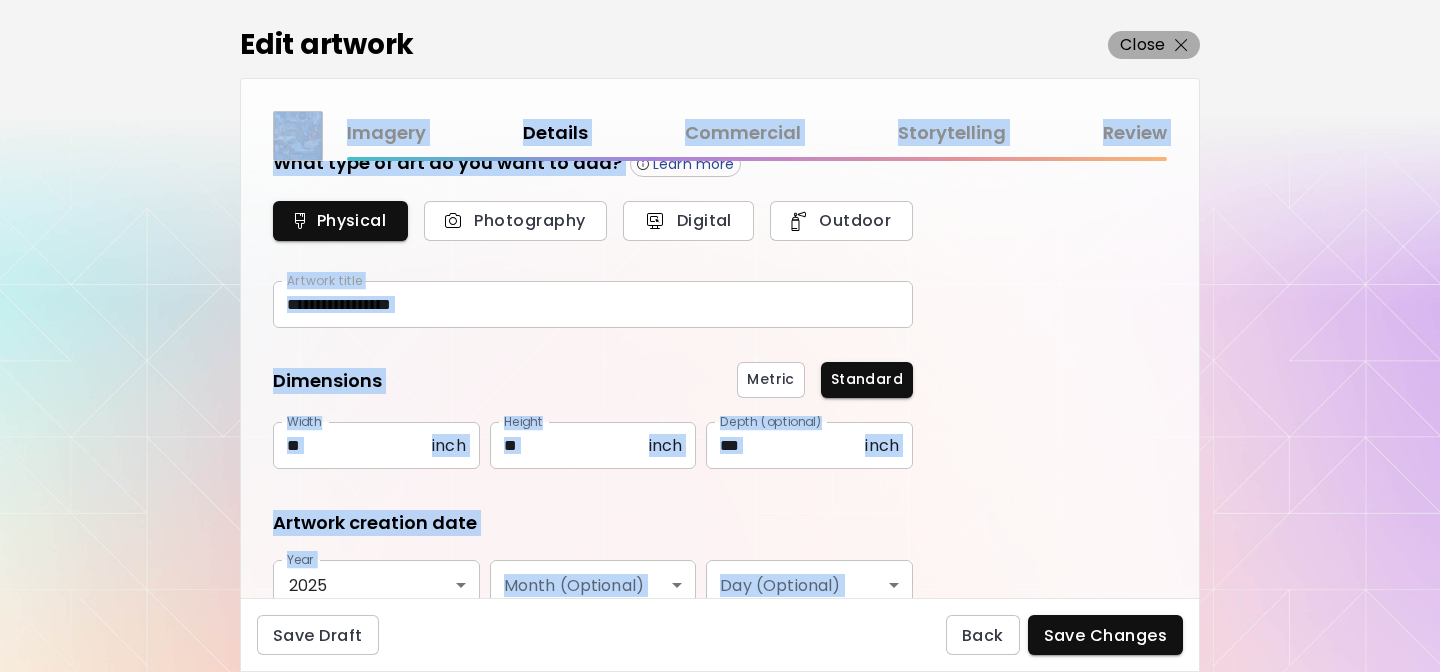 click on "Close" at bounding box center [1142, 45] 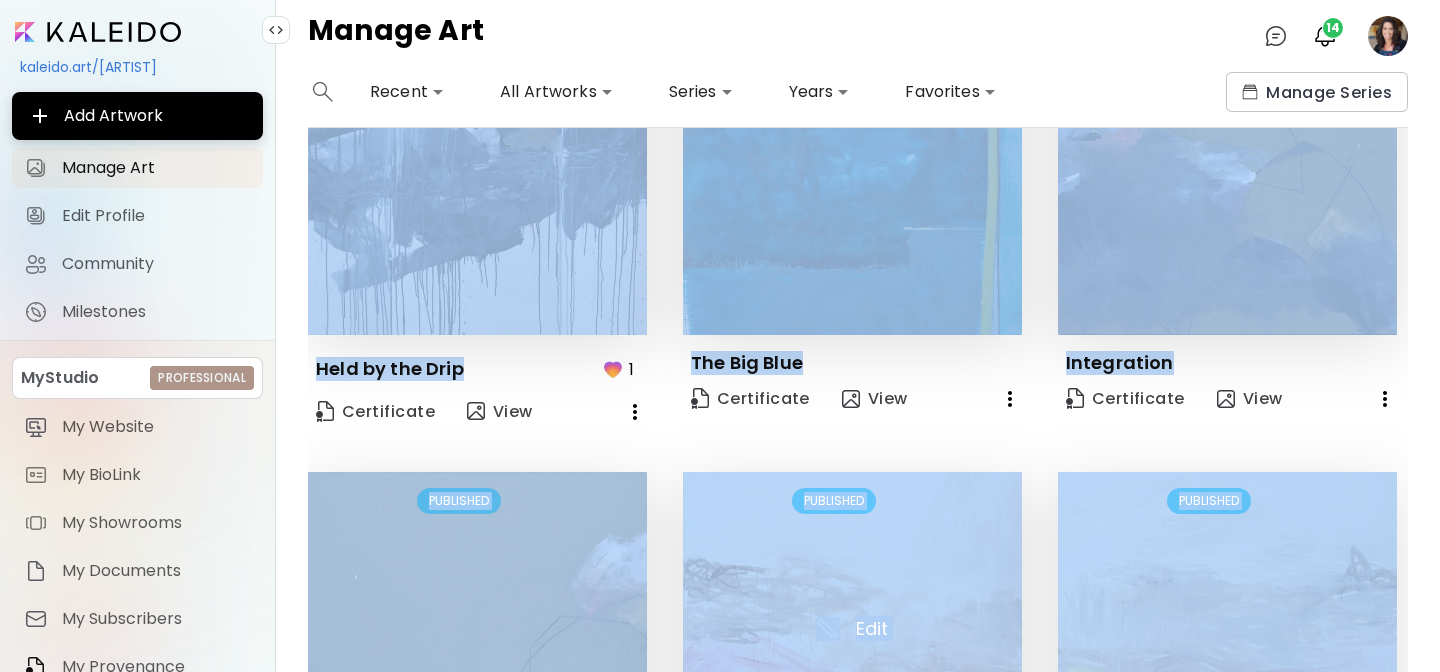 scroll, scrollTop: 169, scrollLeft: 0, axis: vertical 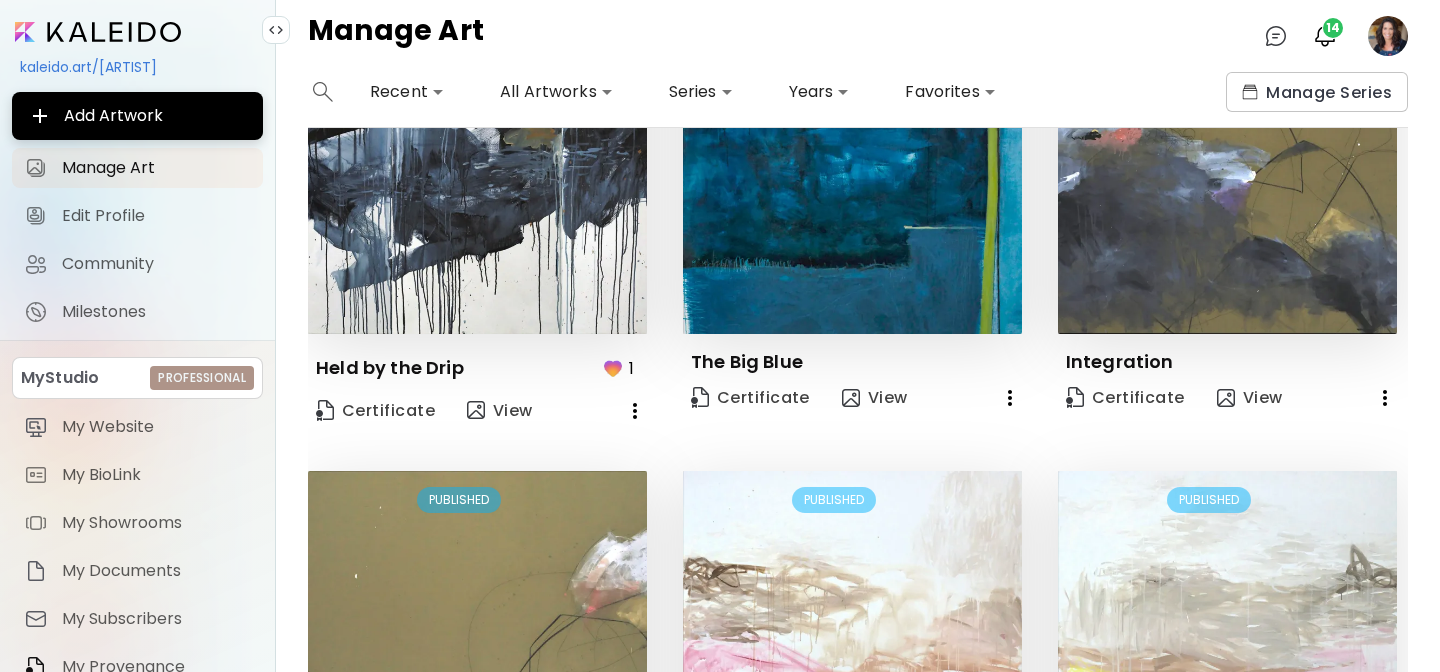 click on "Edit PUBLISHED Held by the Drip 1 Certificate View Edit PUBLISHED The Big Blue Certificate View Edit PUBLISHED Integration  Certificate View Edit PUBLISHED Framentation 1 Certificate View Edit PUBLISHED Stillness Certificate View Edit PUBLISHED Stimulus Certificate View Edit PUBLISHED Slow Certificate View Edit PUBLISHED Disaster in Color 2 Certificate View Edit PUBLISHED One Thing Leads to Another Certificate View Edit PUBLISHED The Hard Part 2 Certificate View Edit PUBLISHED From Crisis to Compass 2 Certificate View Edit PUBLISHED You Get There From Here 1 Certificate View" at bounding box center [840, 929] 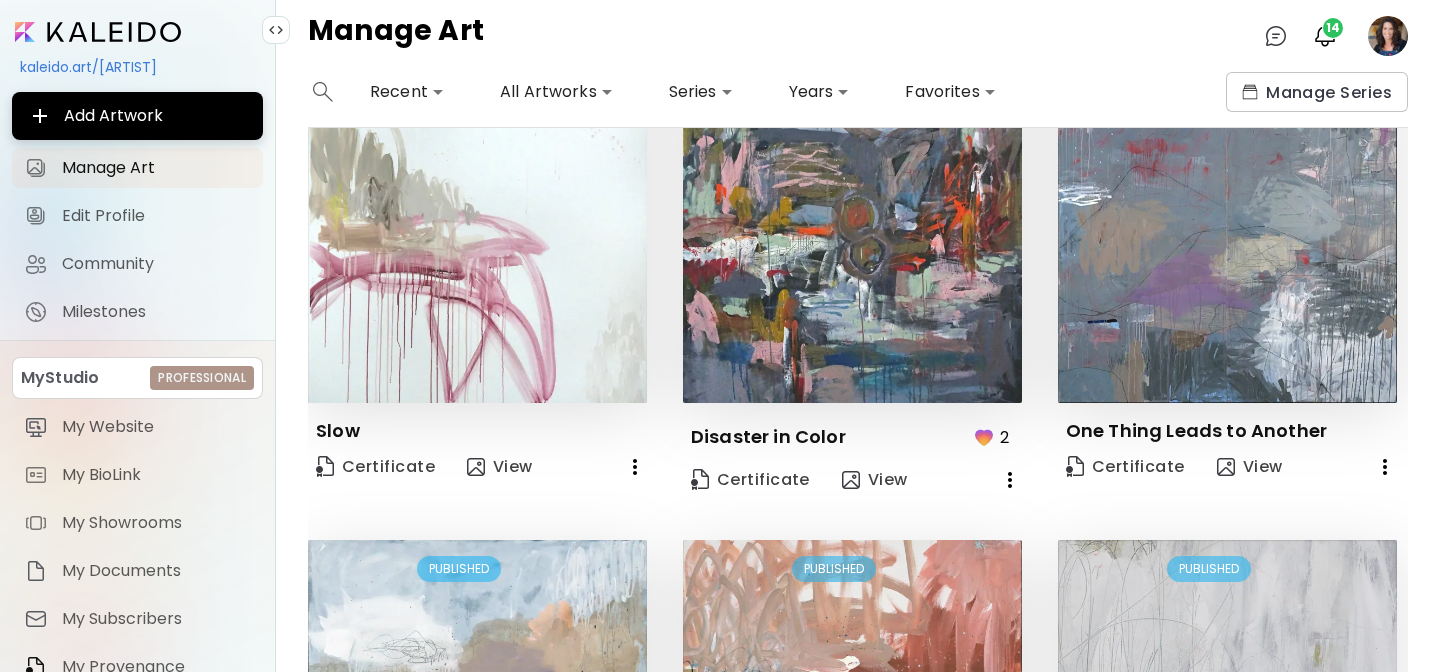 scroll, scrollTop: 1056, scrollLeft: 0, axis: vertical 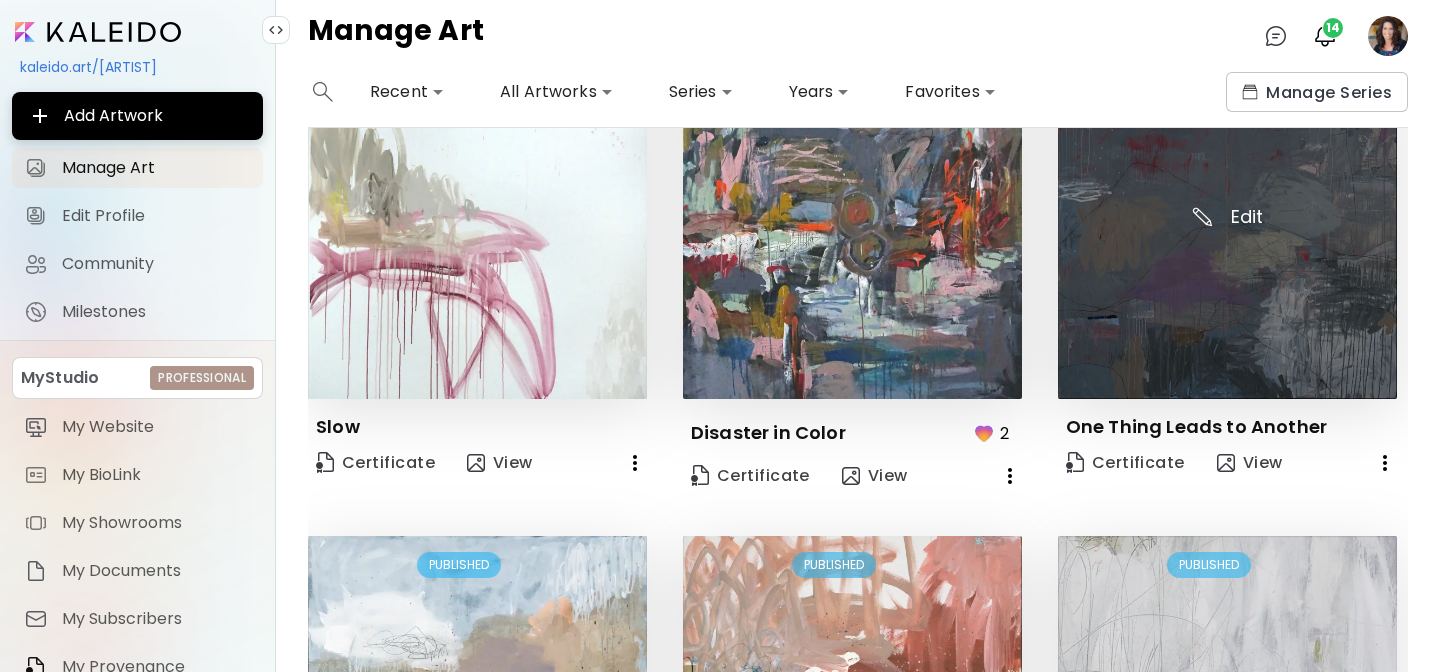 click at bounding box center (1227, 229) 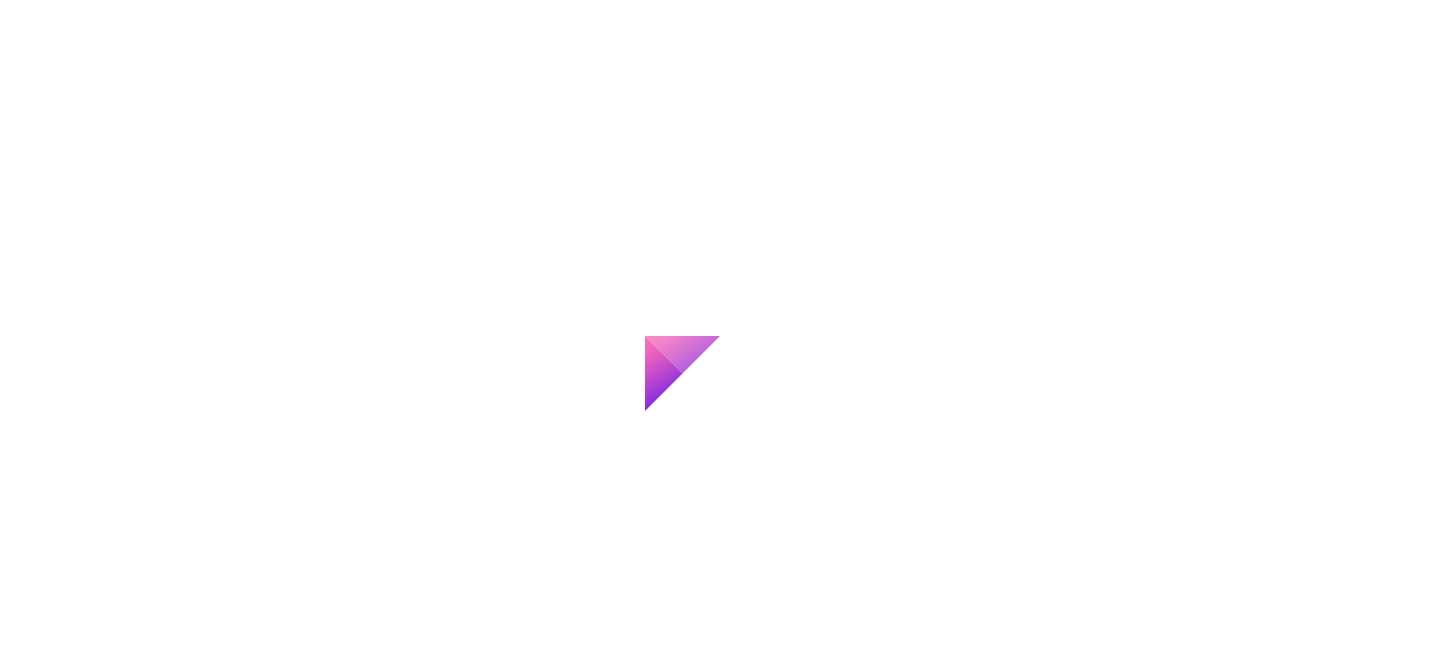 scroll, scrollTop: 0, scrollLeft: 0, axis: both 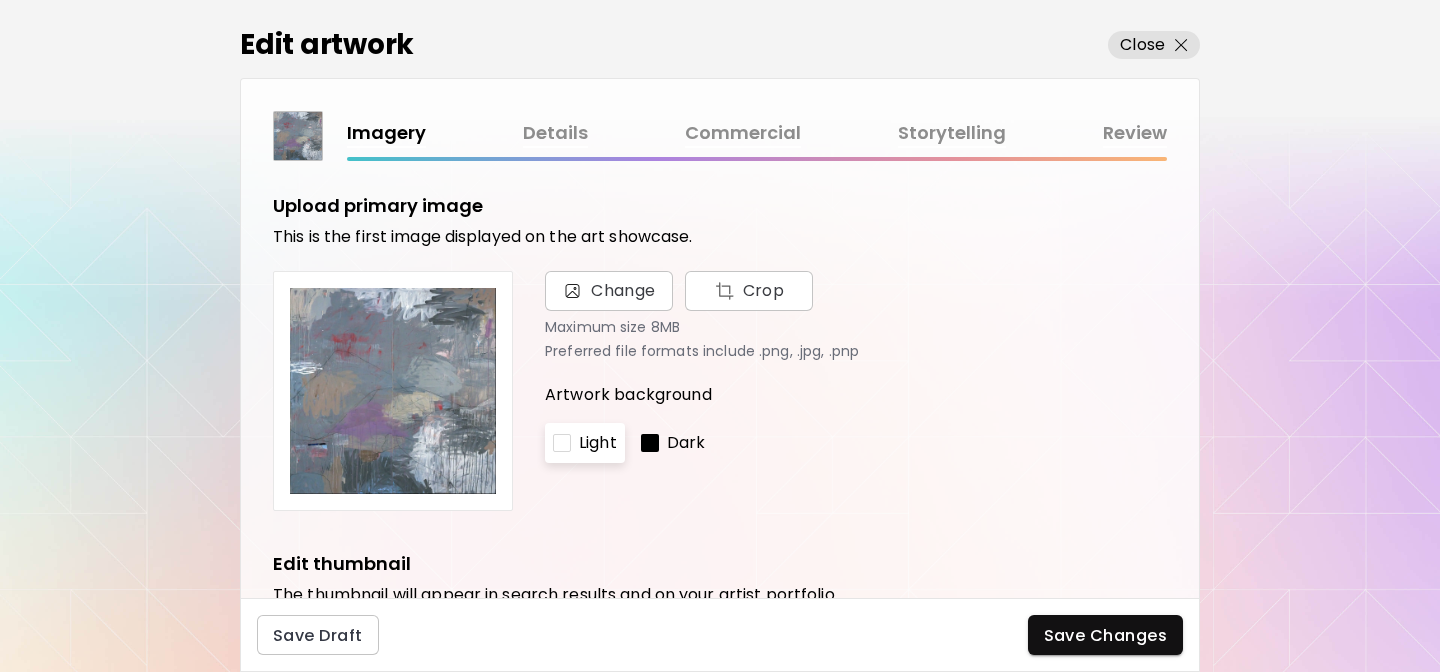 click on "Details" at bounding box center (555, 133) 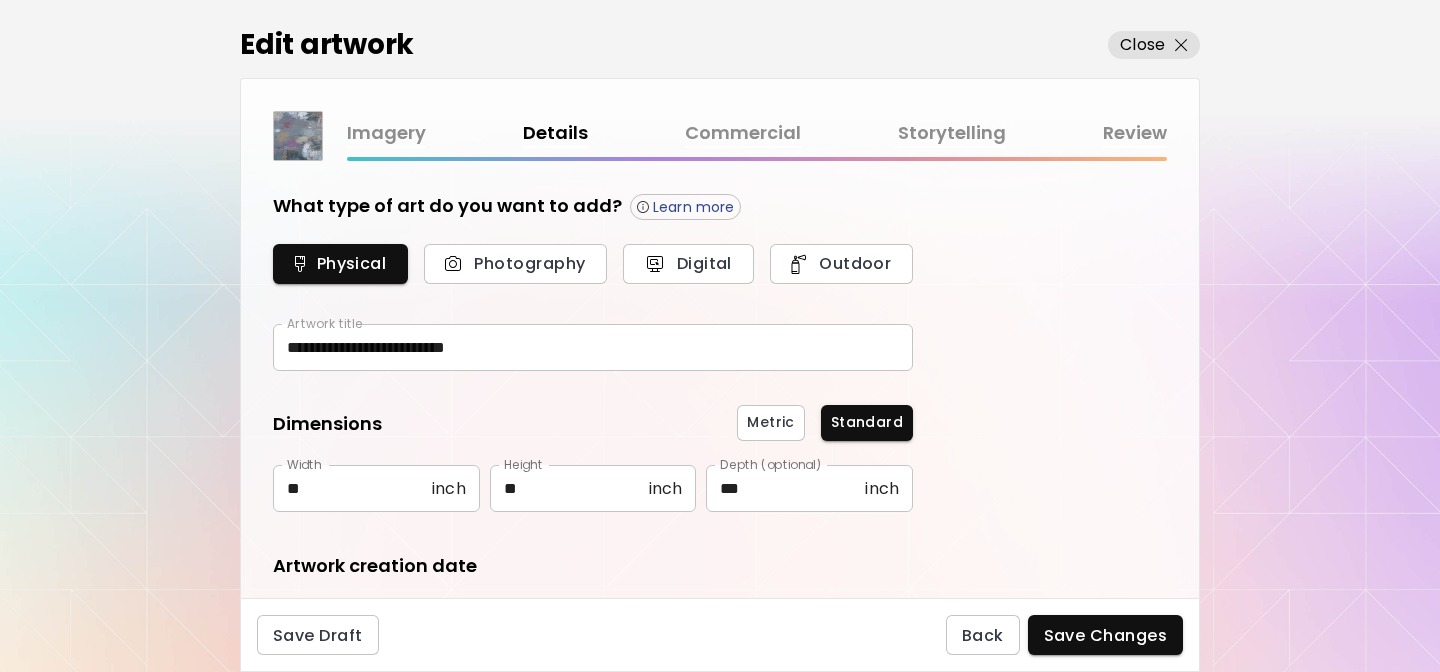 click on "Commercial" at bounding box center (743, 133) 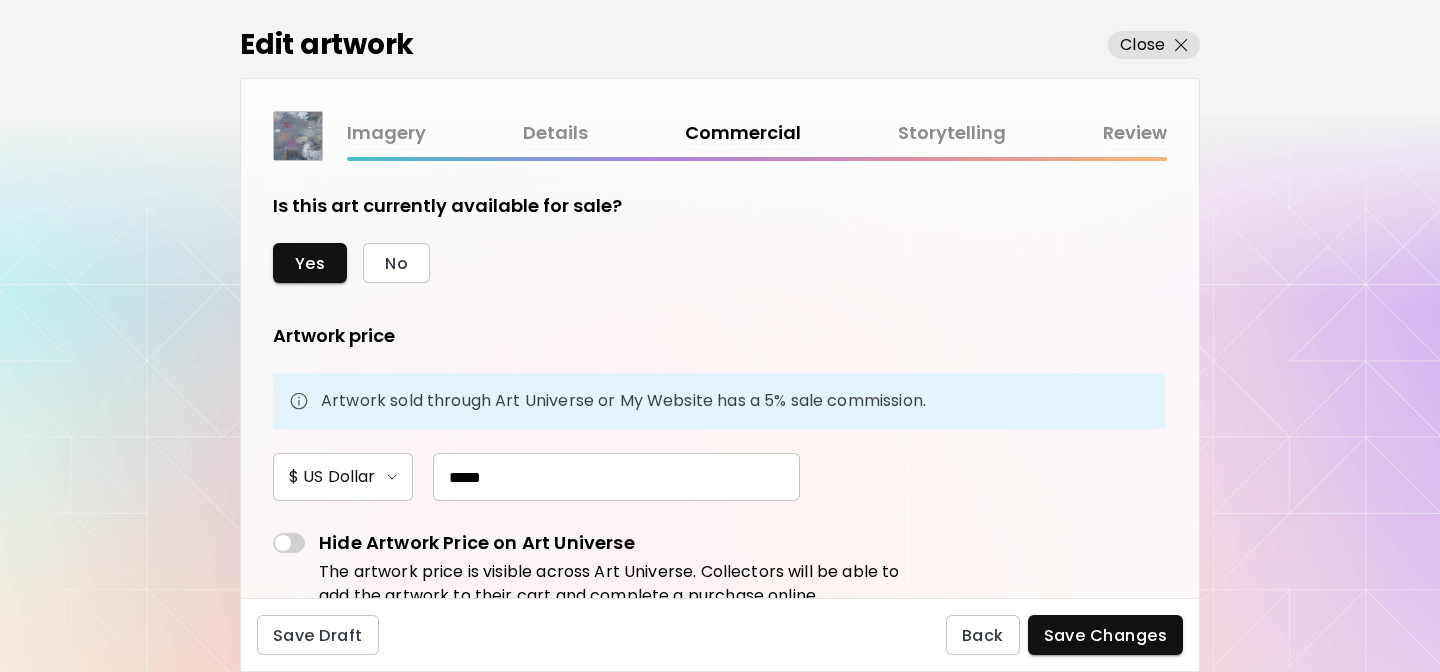click on "Storytelling" at bounding box center (952, 133) 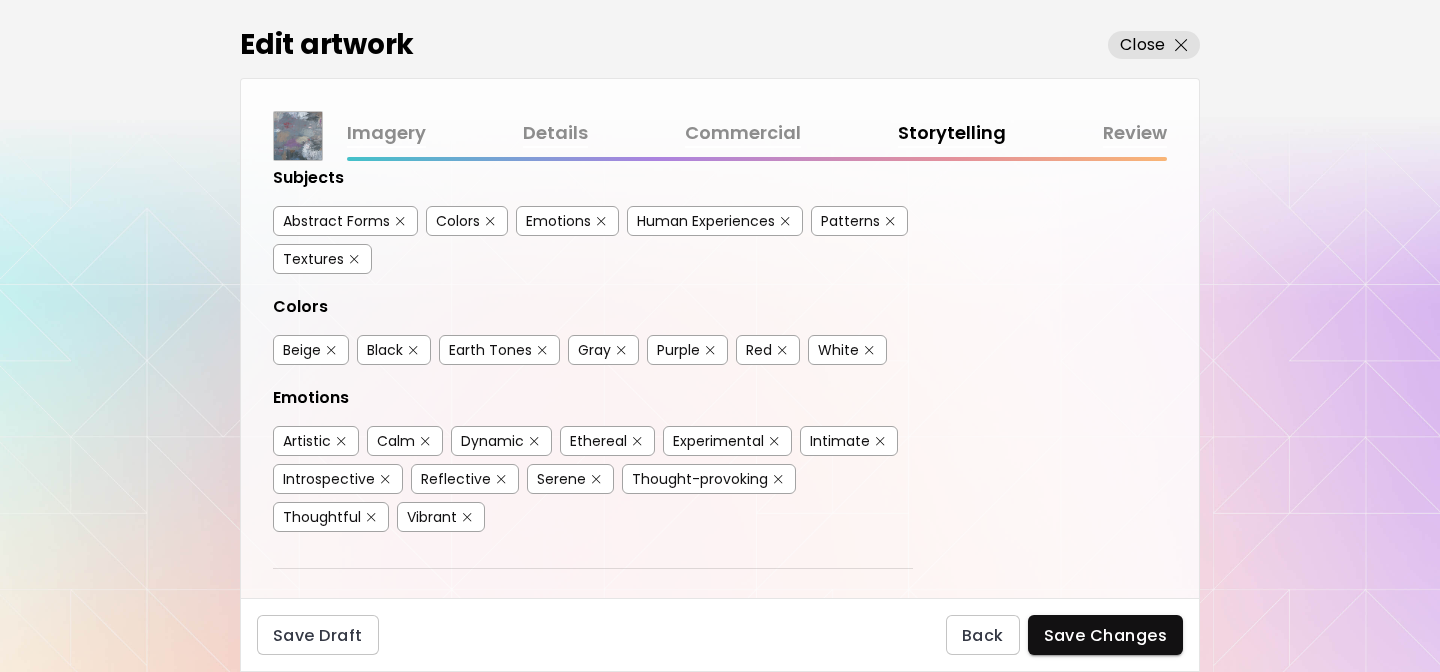scroll, scrollTop: 721, scrollLeft: 0, axis: vertical 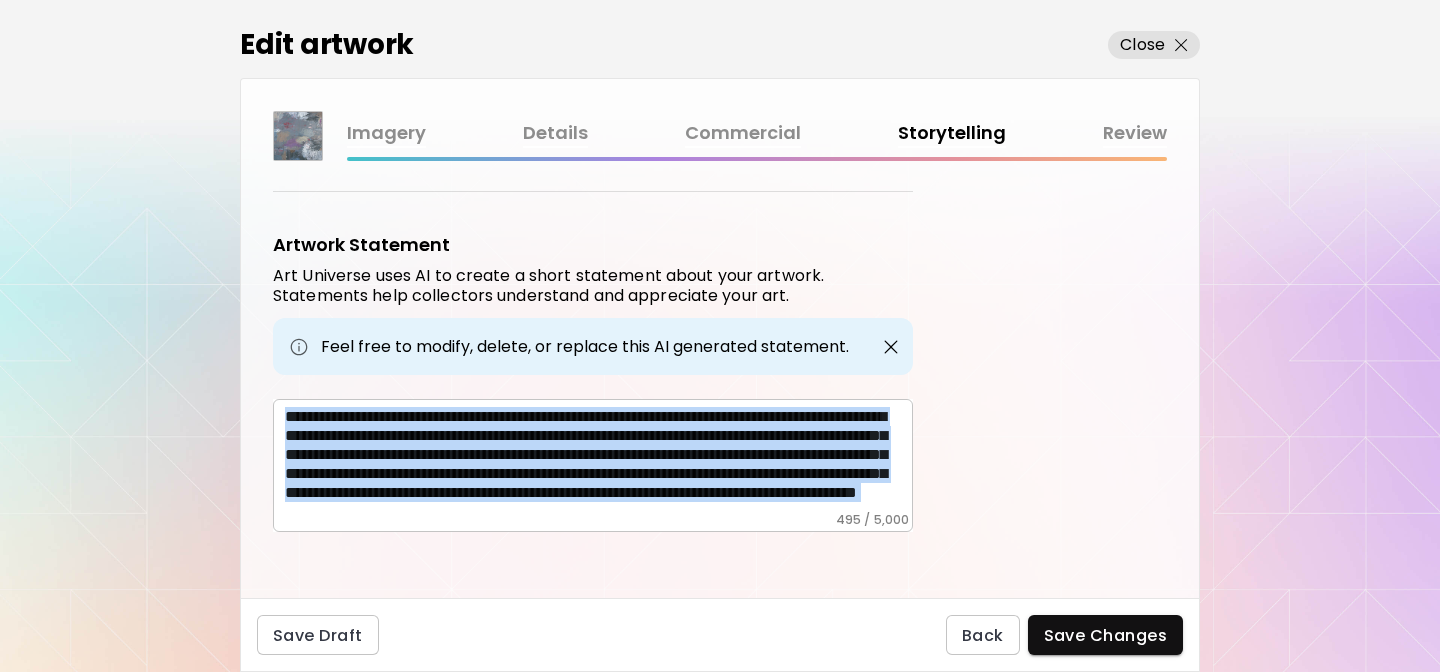 drag, startPoint x: 280, startPoint y: 406, endPoint x: 644, endPoint y: 551, distance: 391.81757 